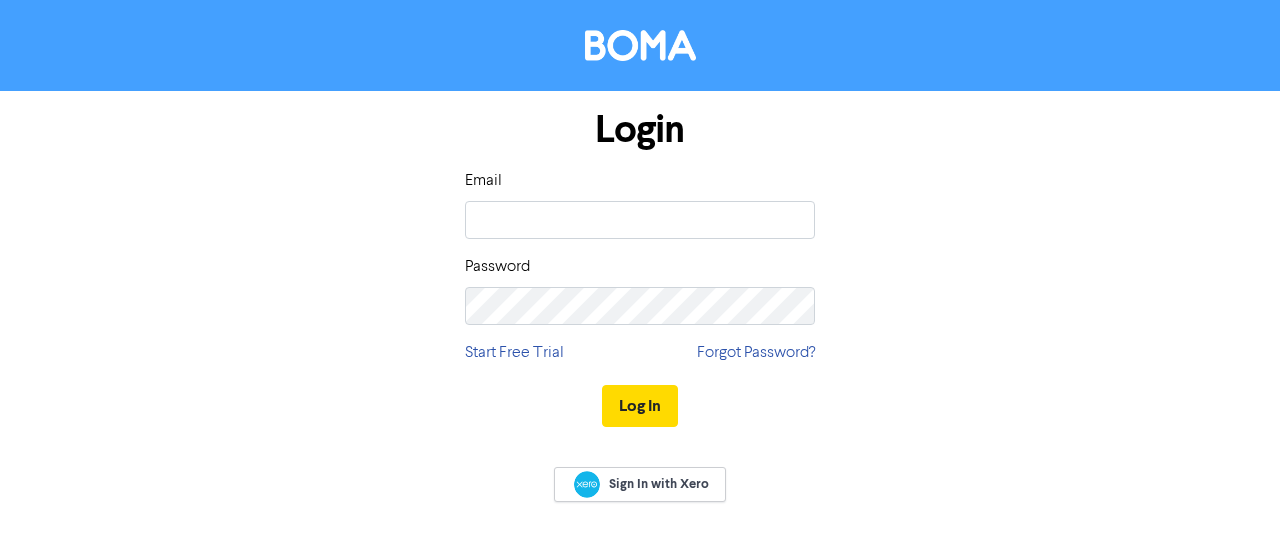 scroll, scrollTop: 0, scrollLeft: 0, axis: both 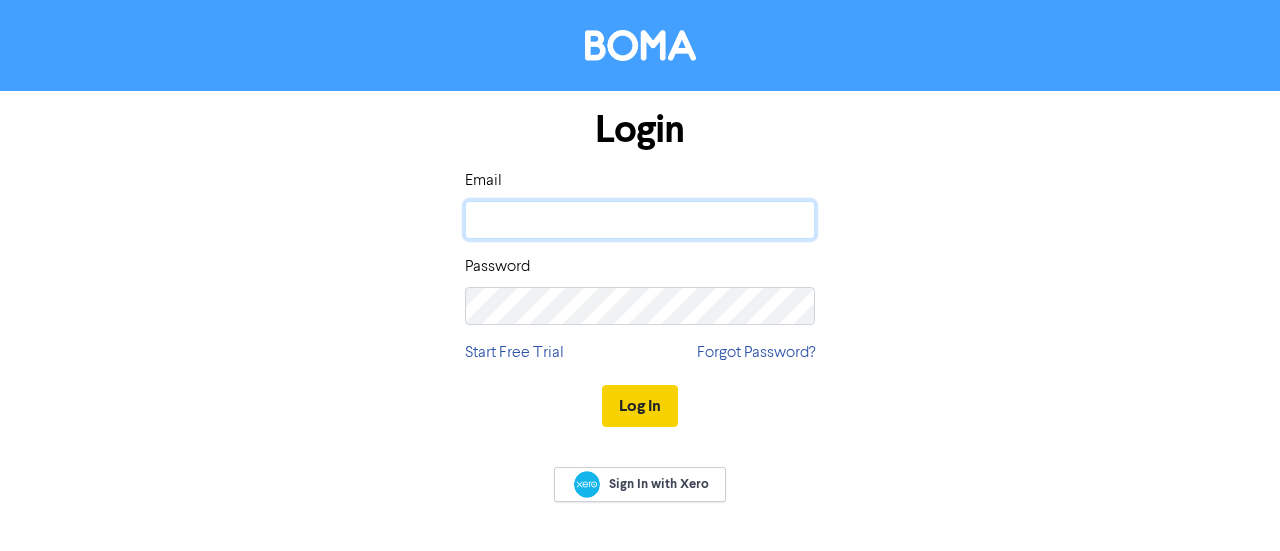 type on "[PERSON_NAME][EMAIL_ADDRESS][DOMAIN_NAME]" 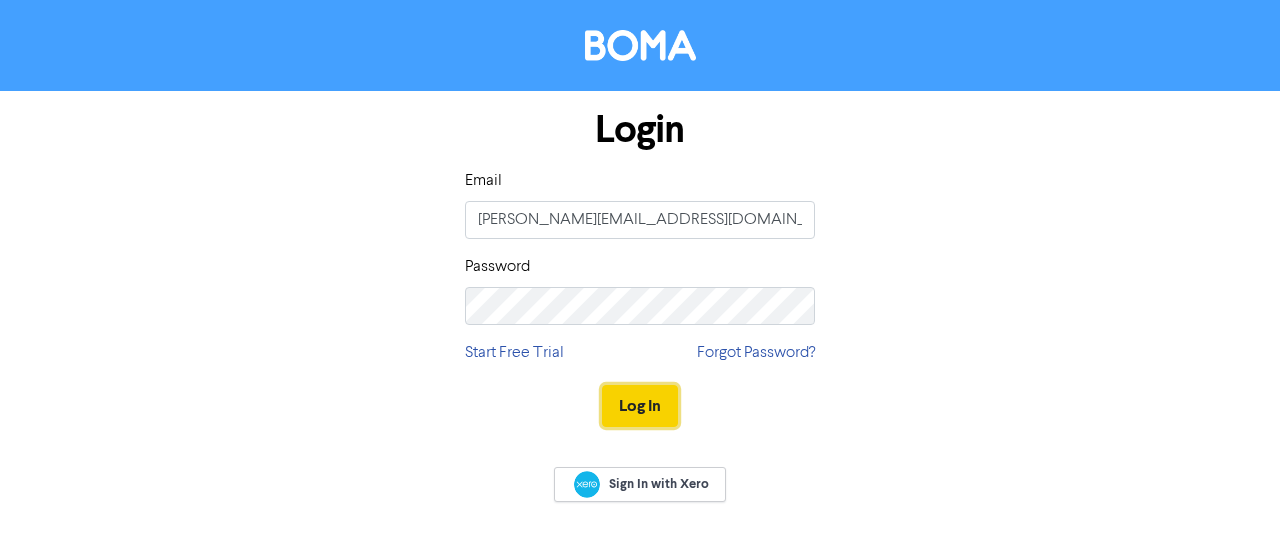 click on "Log In" at bounding box center [640, 406] 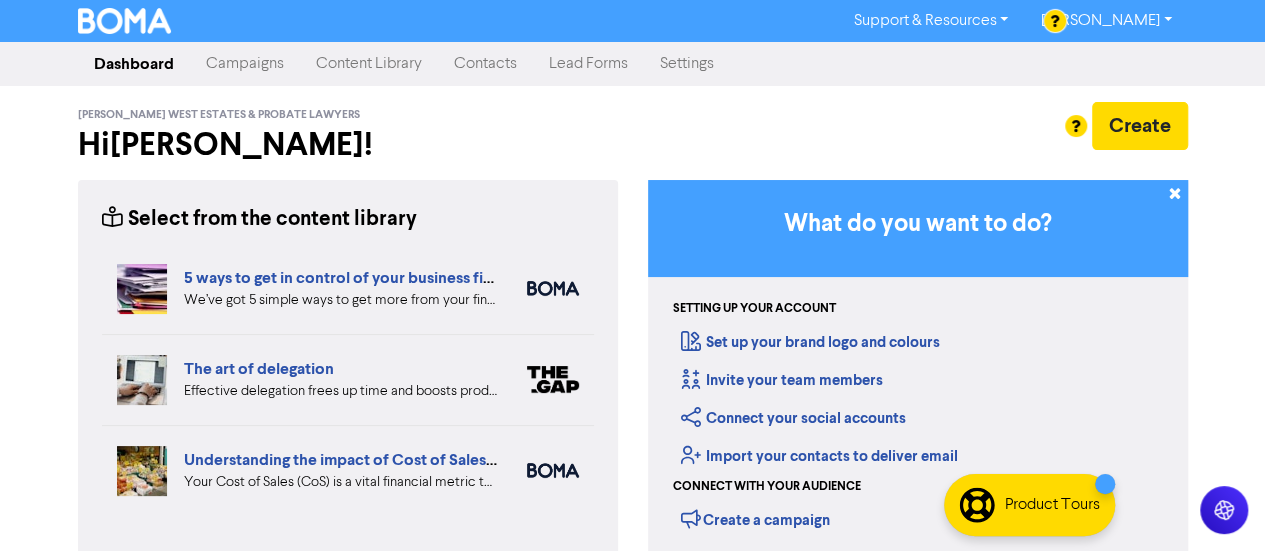 click on "Campaigns" at bounding box center [245, 64] 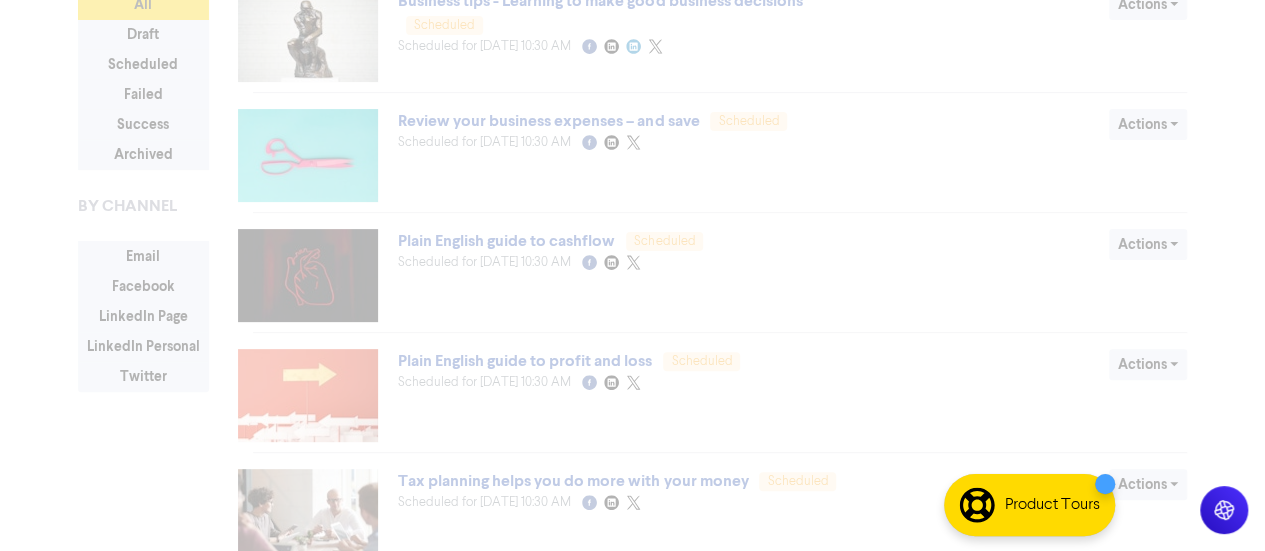 scroll, scrollTop: 309, scrollLeft: 0, axis: vertical 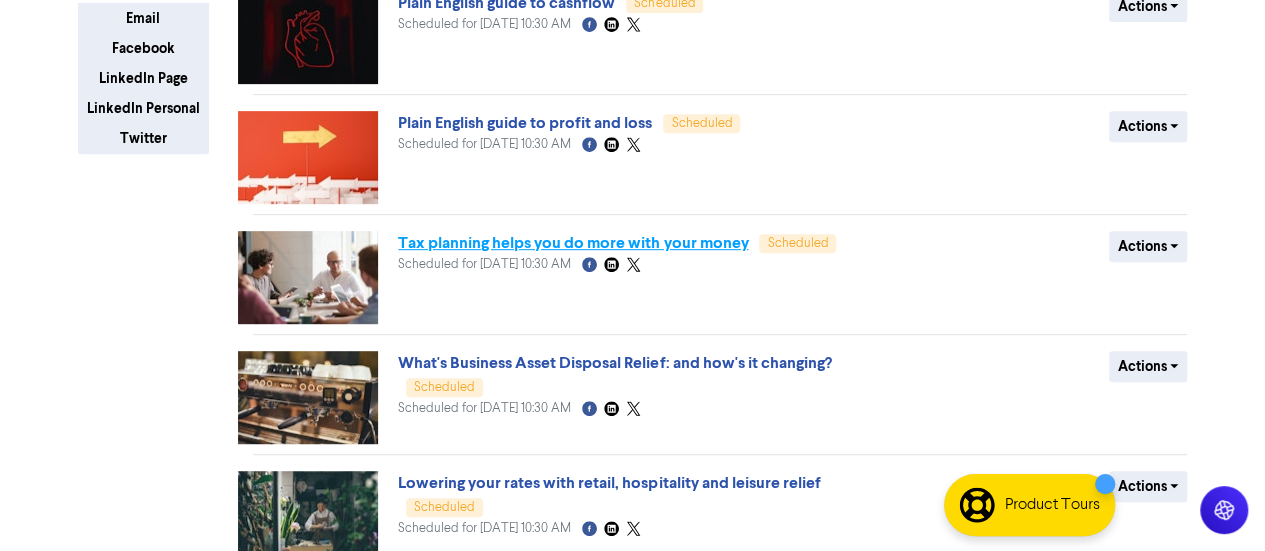 click on "Tax planning helps you do more with your money" at bounding box center (573, 243) 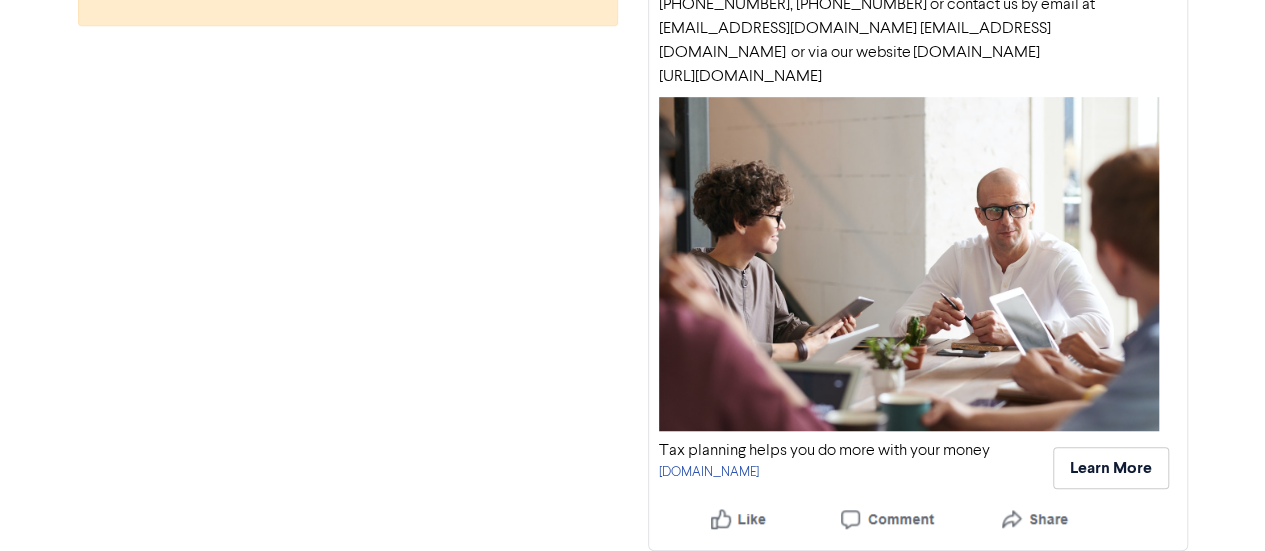 scroll, scrollTop: 610, scrollLeft: 0, axis: vertical 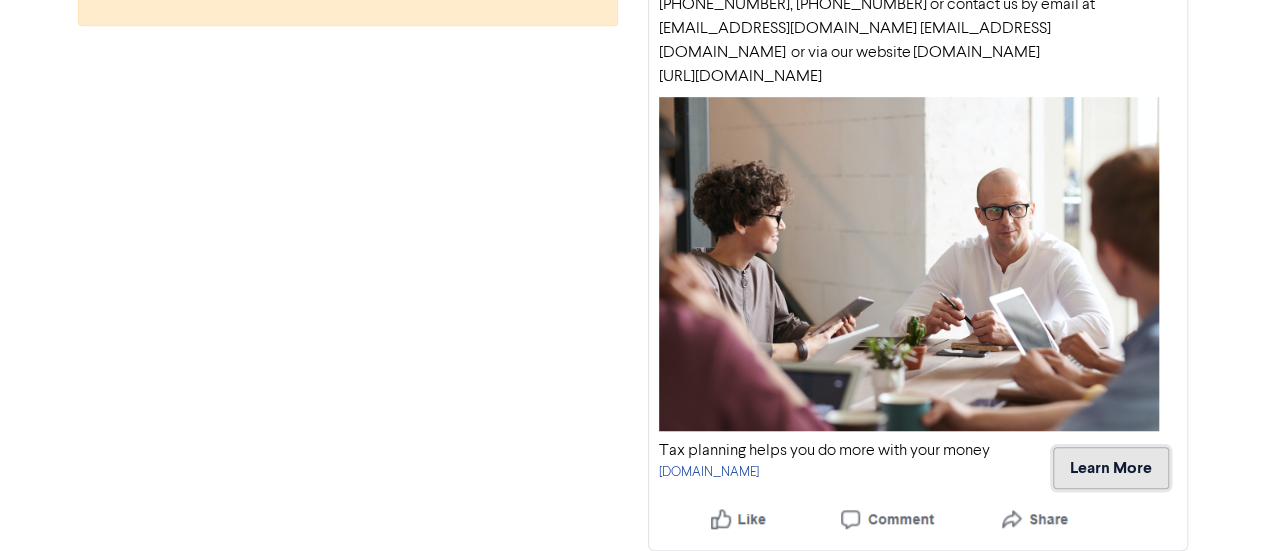 click on "Learn More" at bounding box center [1111, 468] 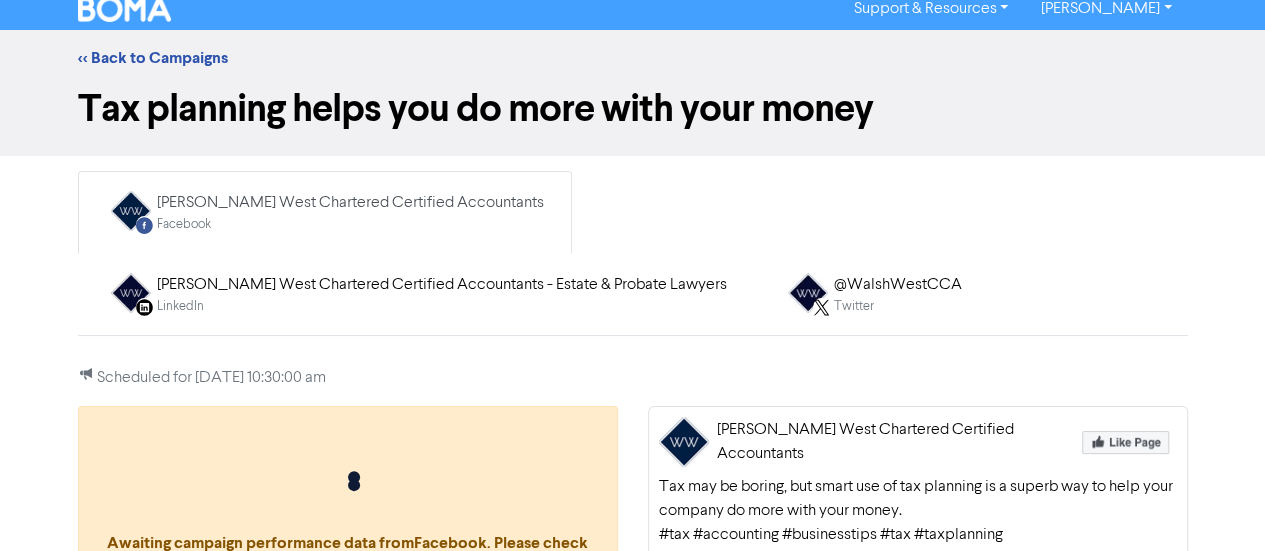scroll, scrollTop: 0, scrollLeft: 0, axis: both 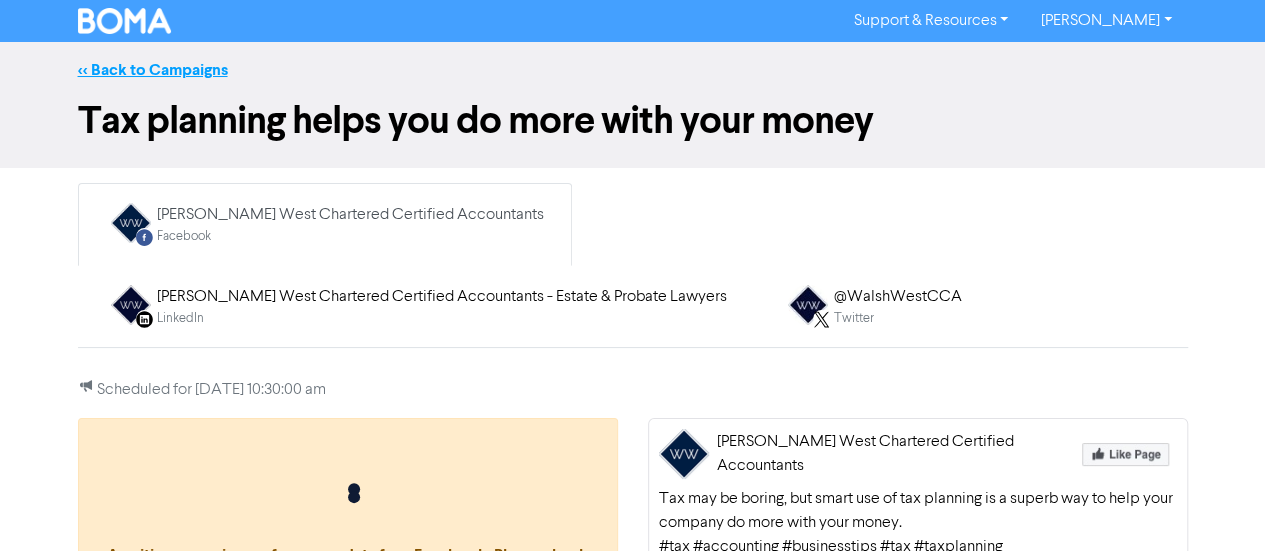 click on "<< Back to Campaigns" at bounding box center [153, 70] 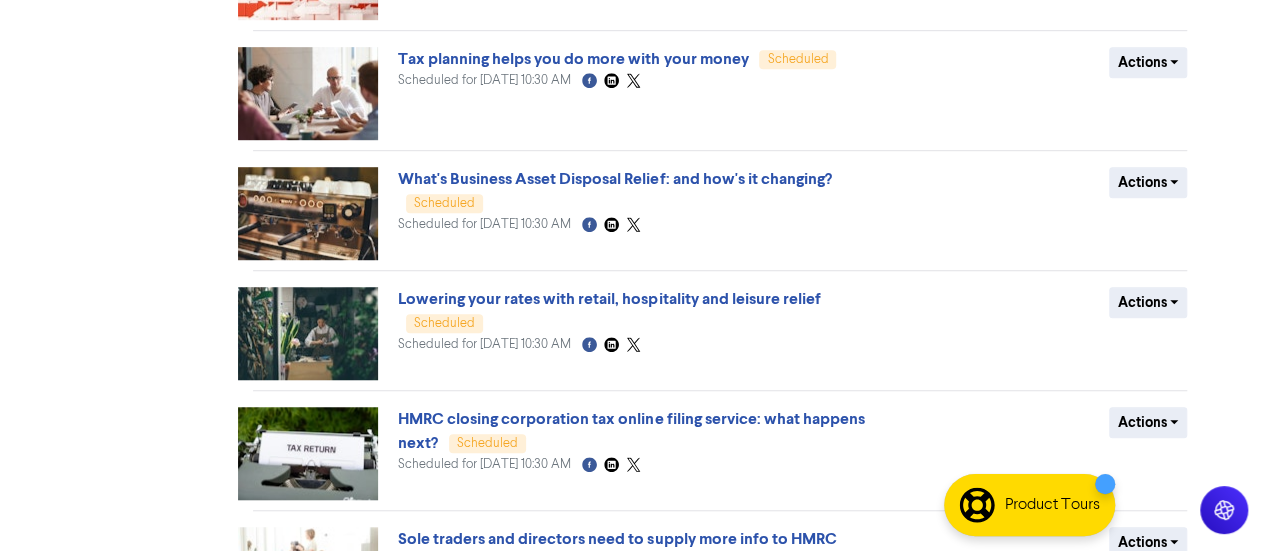 scroll, scrollTop: 632, scrollLeft: 0, axis: vertical 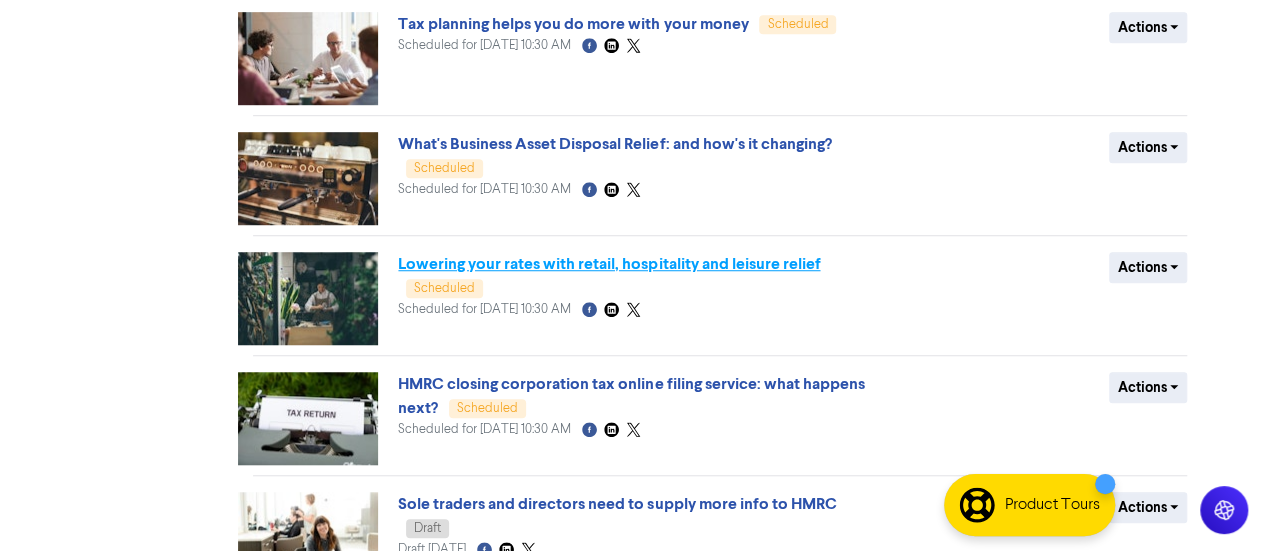 click on "Lowering your rates with retail, hospitality and leisure relief" at bounding box center (609, 264) 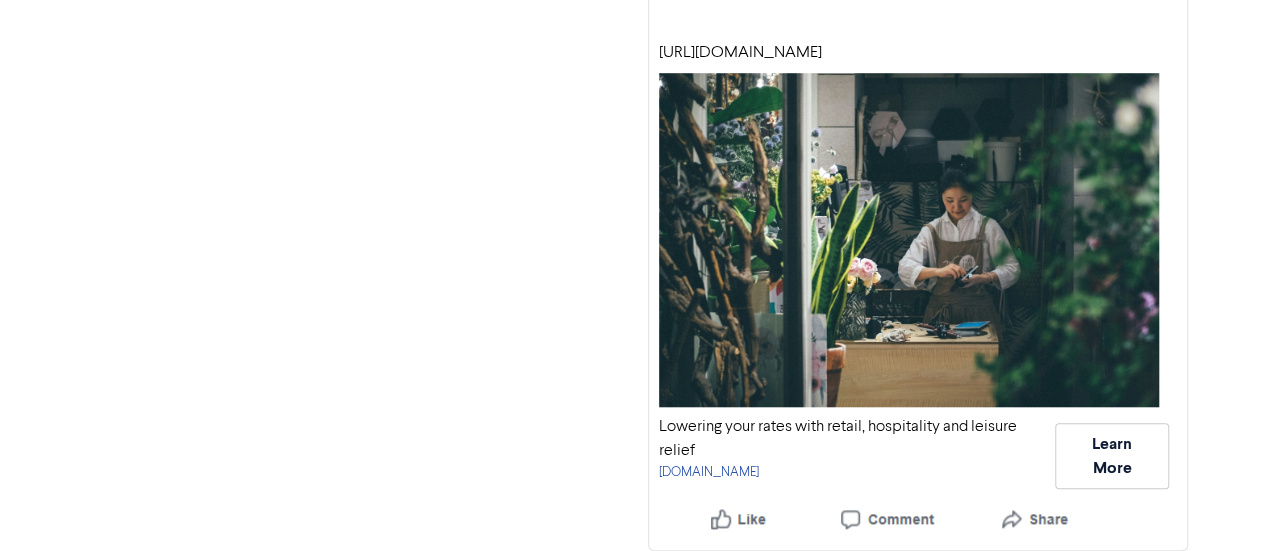 scroll, scrollTop: 689, scrollLeft: 0, axis: vertical 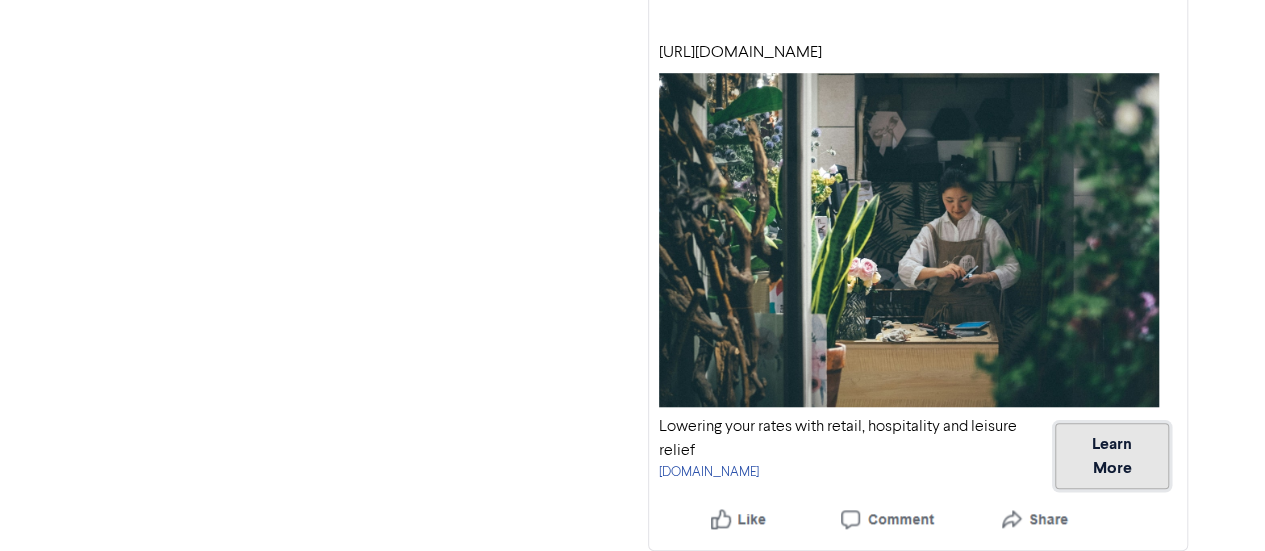 click on "Learn More" at bounding box center (1112, 456) 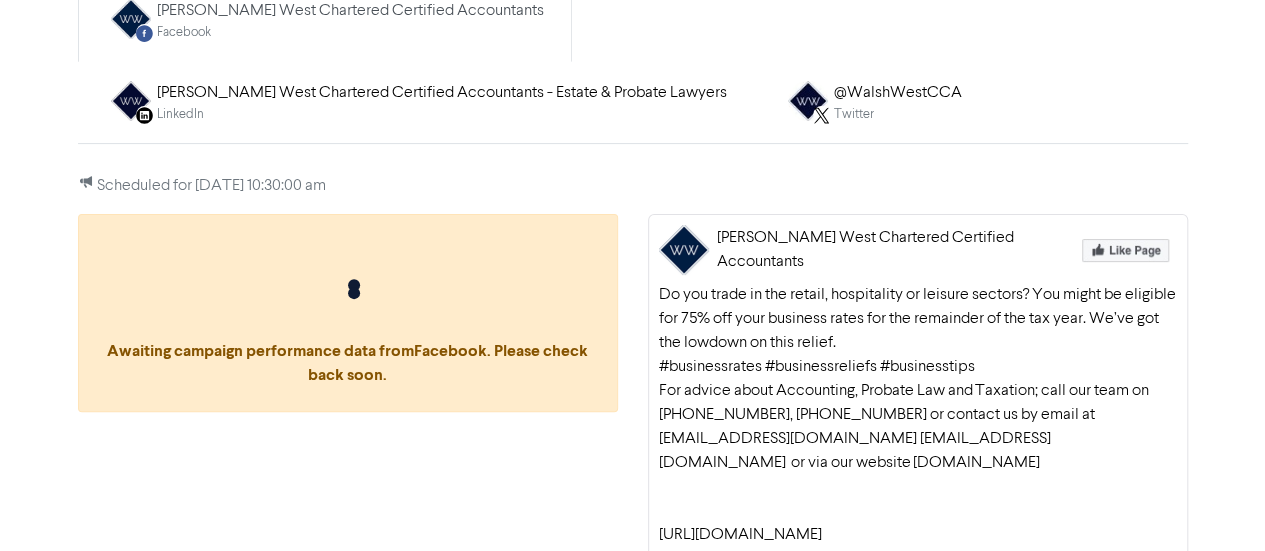 scroll, scrollTop: 0, scrollLeft: 0, axis: both 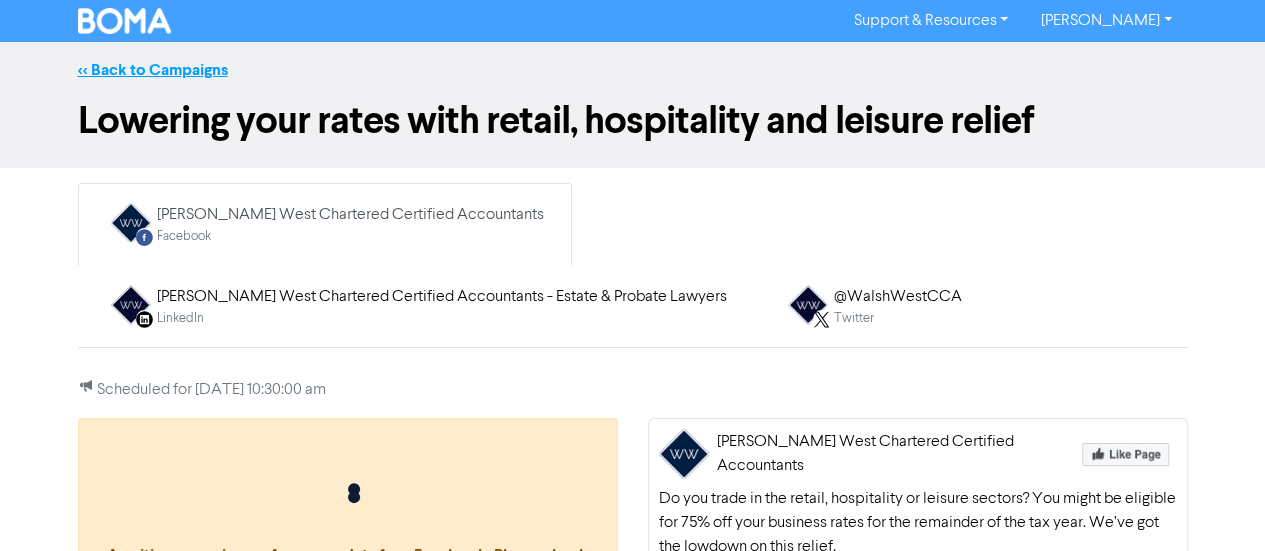 click on "<< Back to Campaigns" at bounding box center (153, 70) 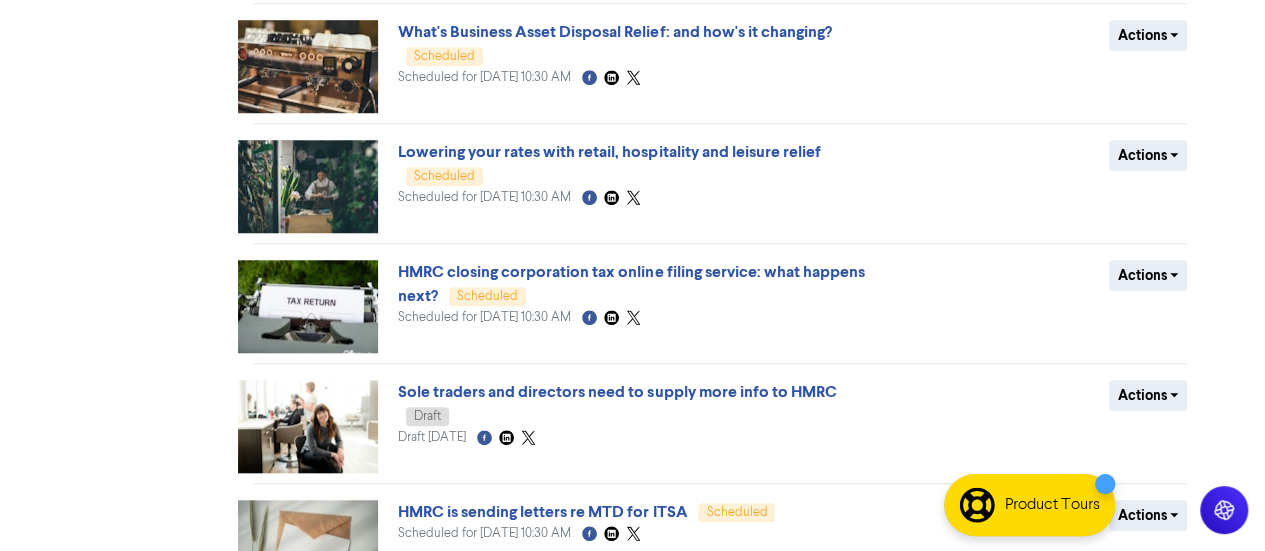 scroll, scrollTop: 820, scrollLeft: 0, axis: vertical 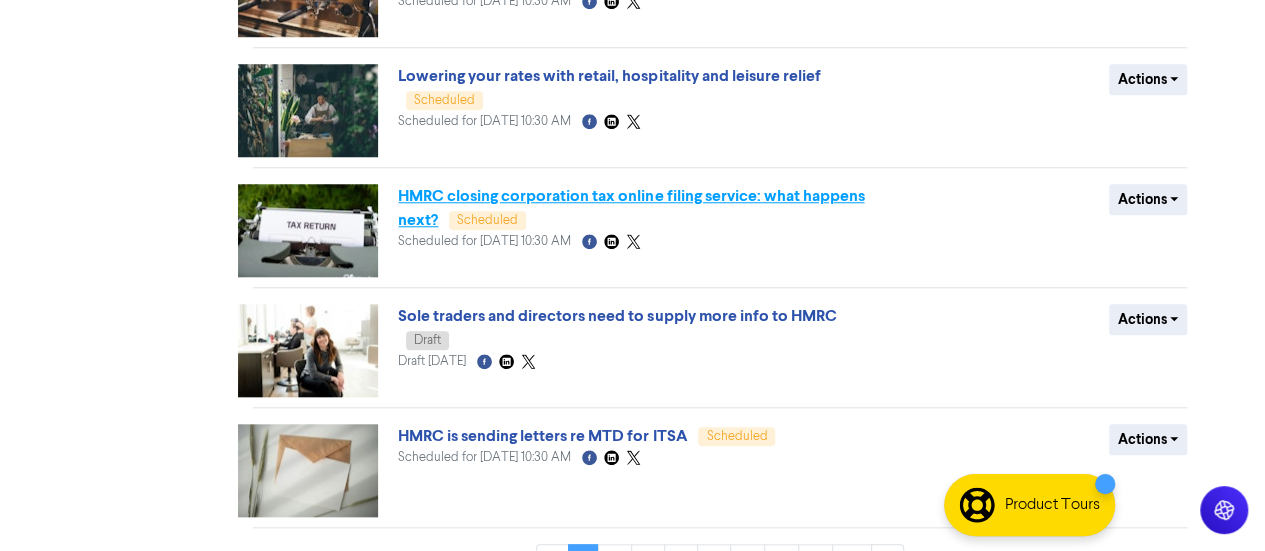 click on "HMRC closing corporation tax online filing service: what happens next?" at bounding box center (631, 208) 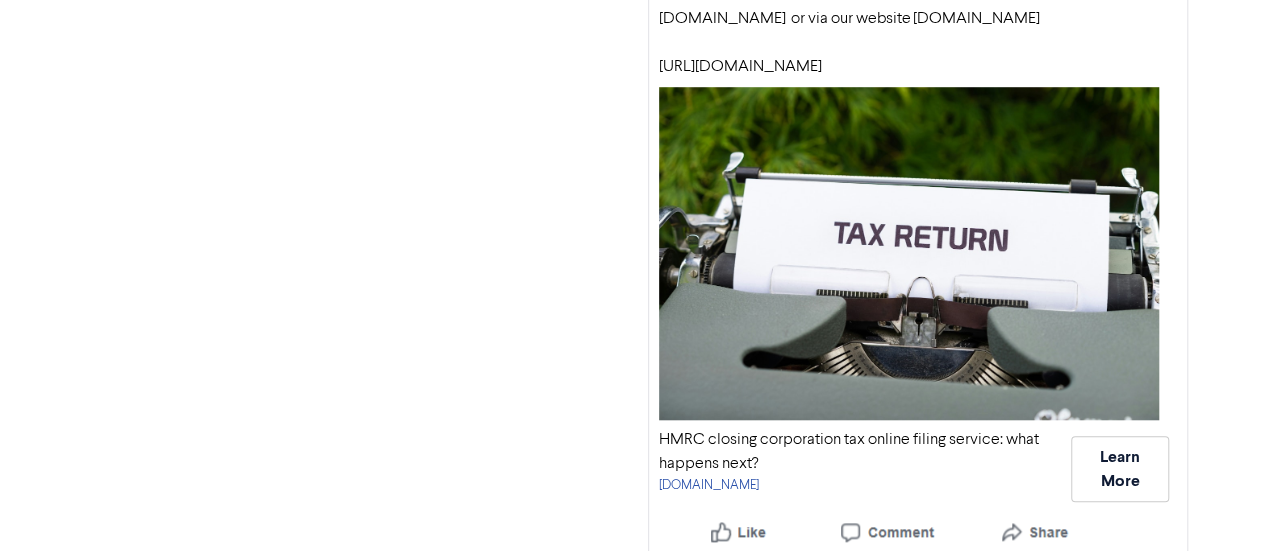 scroll, scrollTop: 728, scrollLeft: 0, axis: vertical 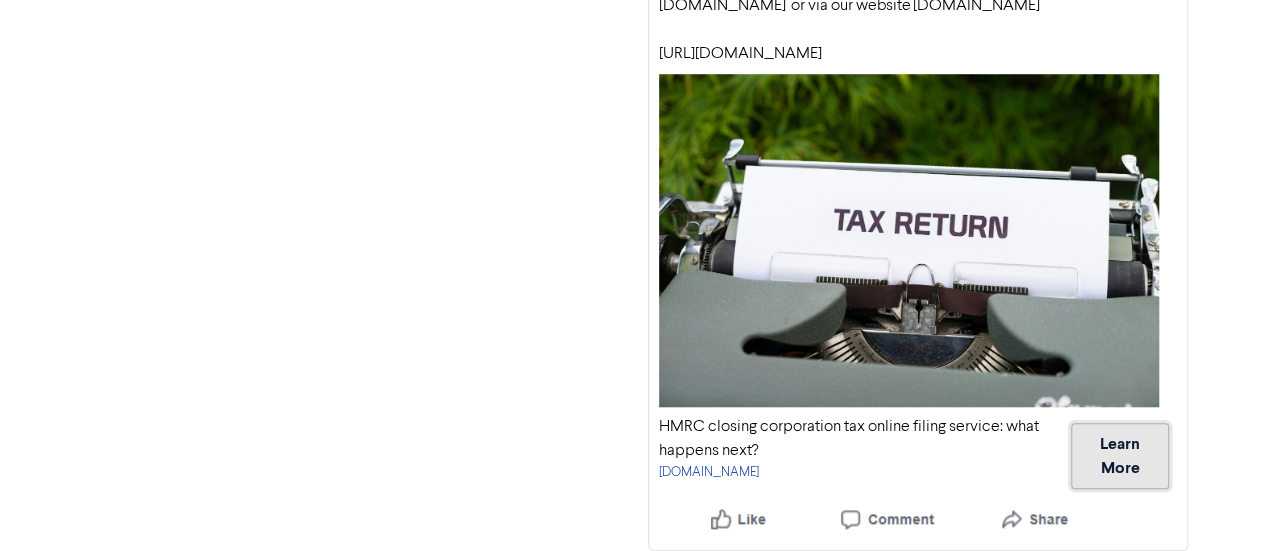 click on "Learn More" at bounding box center [1119, 456] 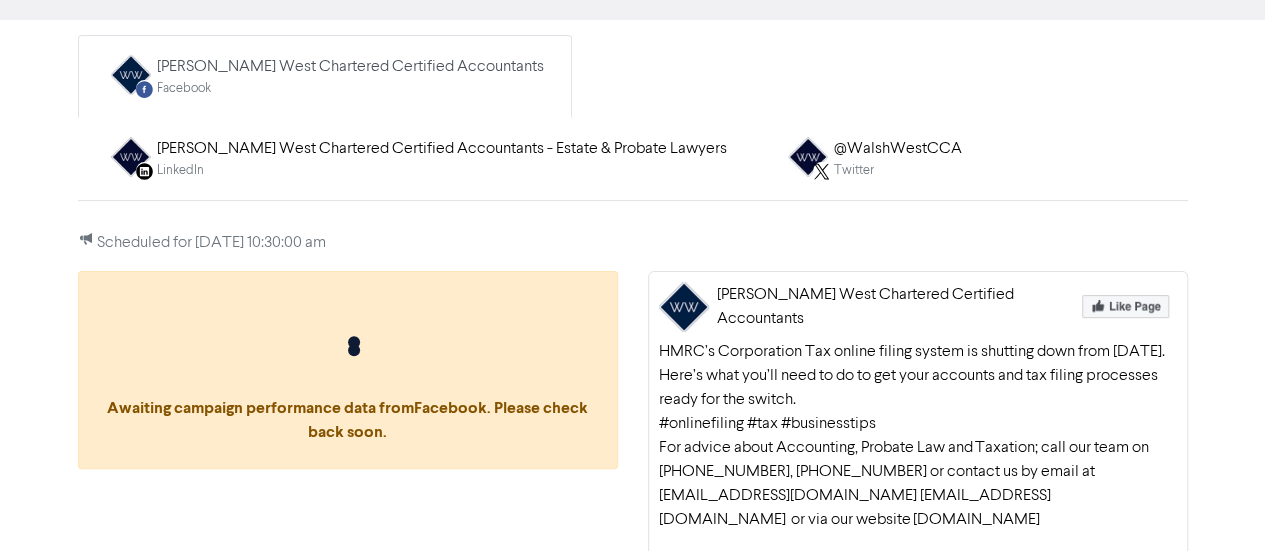 scroll, scrollTop: 0, scrollLeft: 0, axis: both 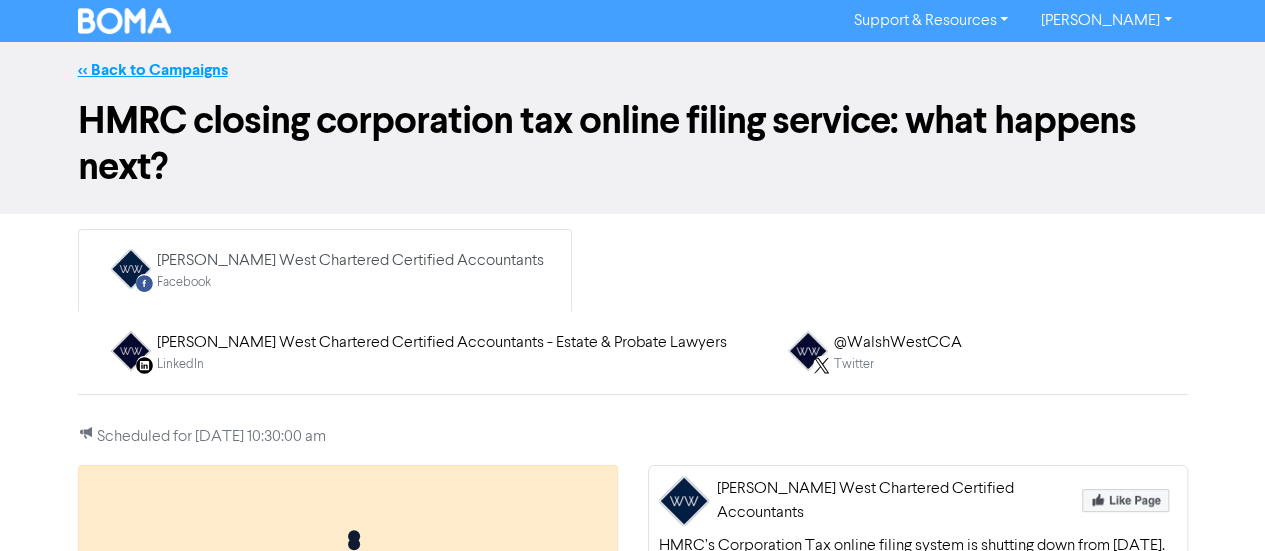 click on "<< Back to Campaigns" at bounding box center (153, 70) 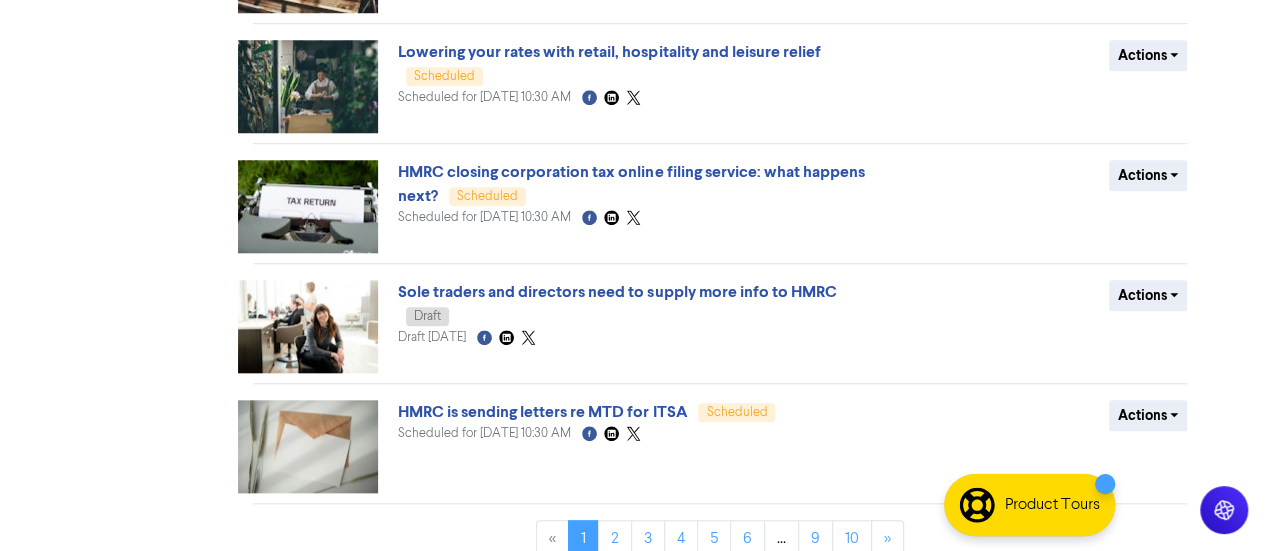 scroll, scrollTop: 868, scrollLeft: 0, axis: vertical 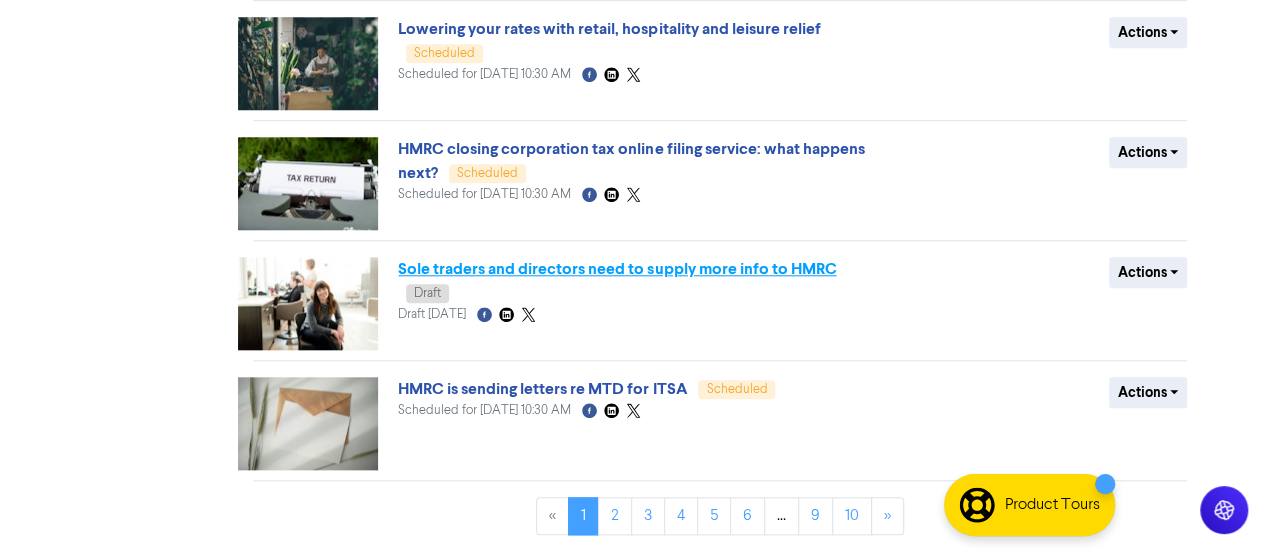 click on "Sole traders and directors need to supply more info to HMRC" at bounding box center [617, 269] 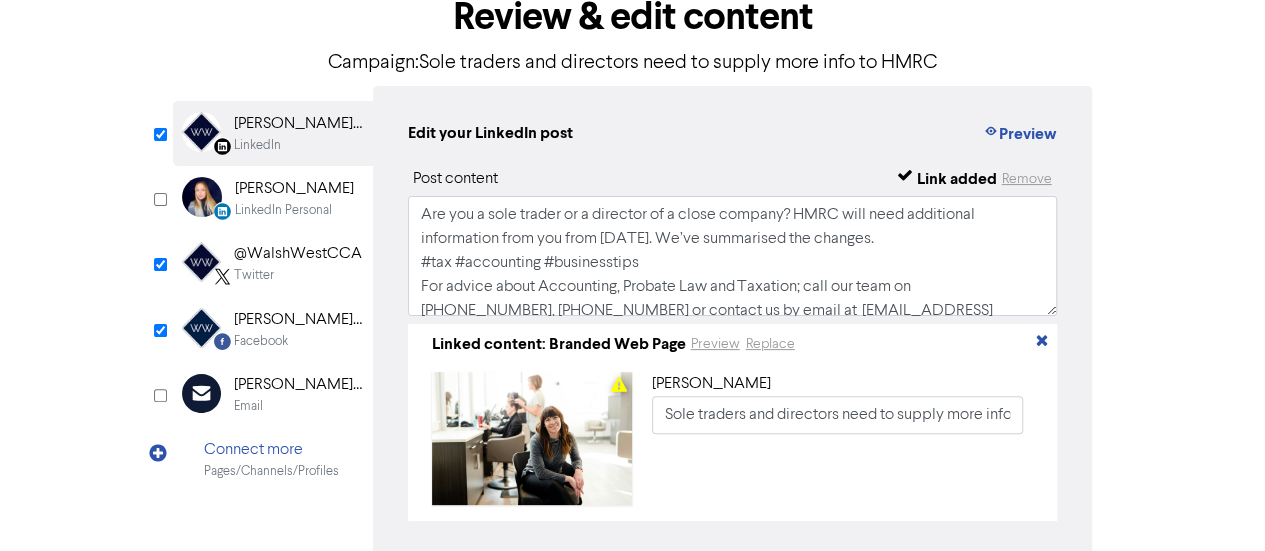 scroll, scrollTop: 0, scrollLeft: 0, axis: both 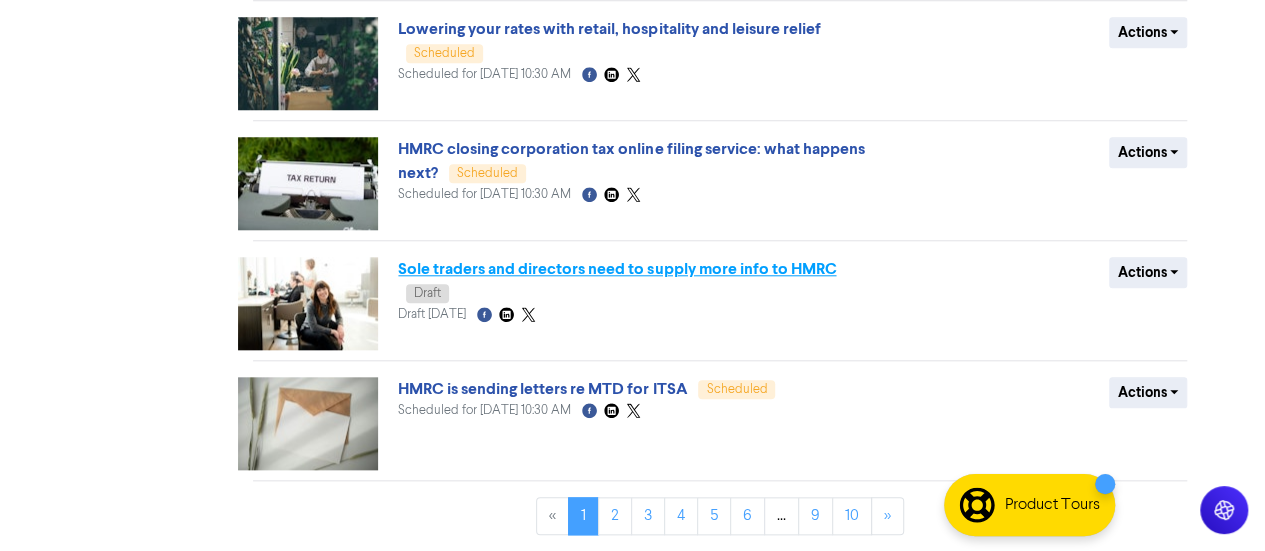 click on "Sole traders and directors need to supply more info to HMRC" at bounding box center [617, 269] 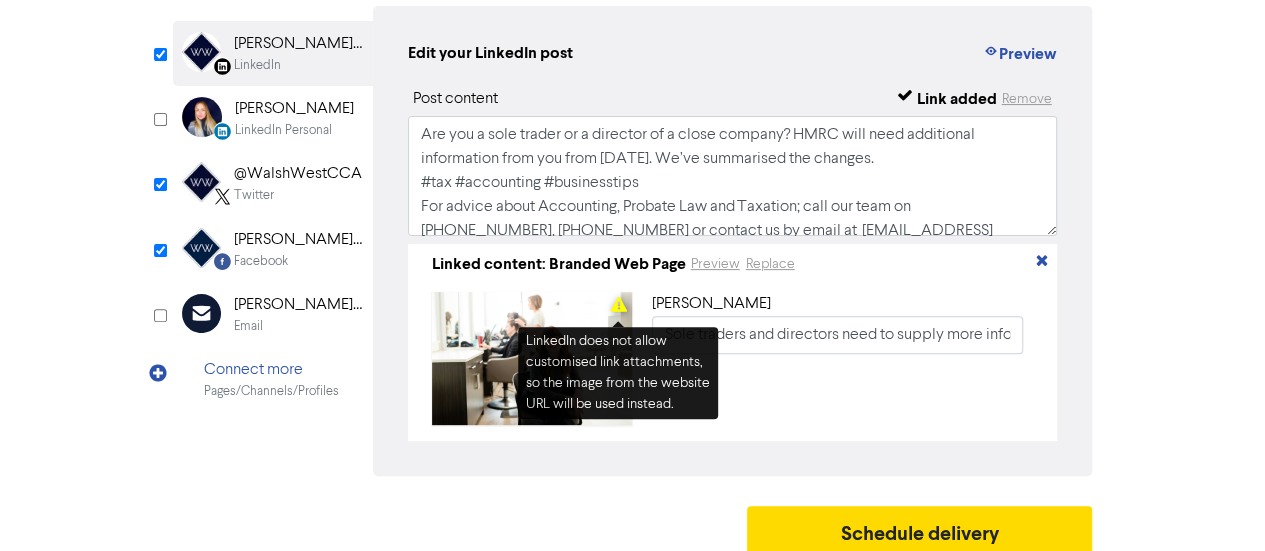 scroll, scrollTop: 220, scrollLeft: 0, axis: vertical 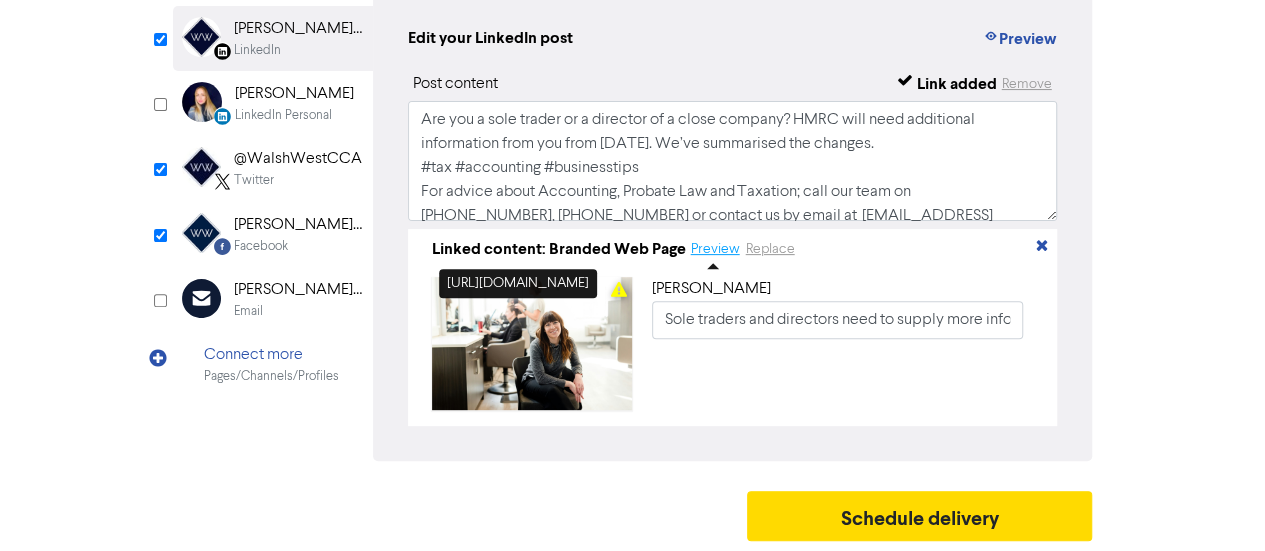 click on "Preview" at bounding box center [715, 249] 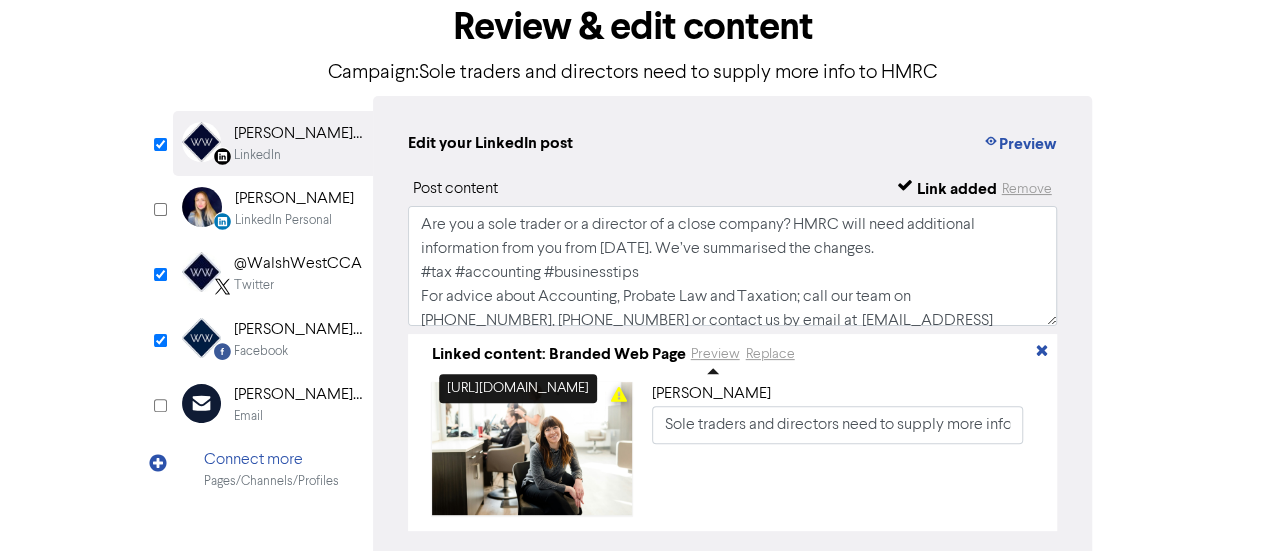 scroll, scrollTop: 0, scrollLeft: 0, axis: both 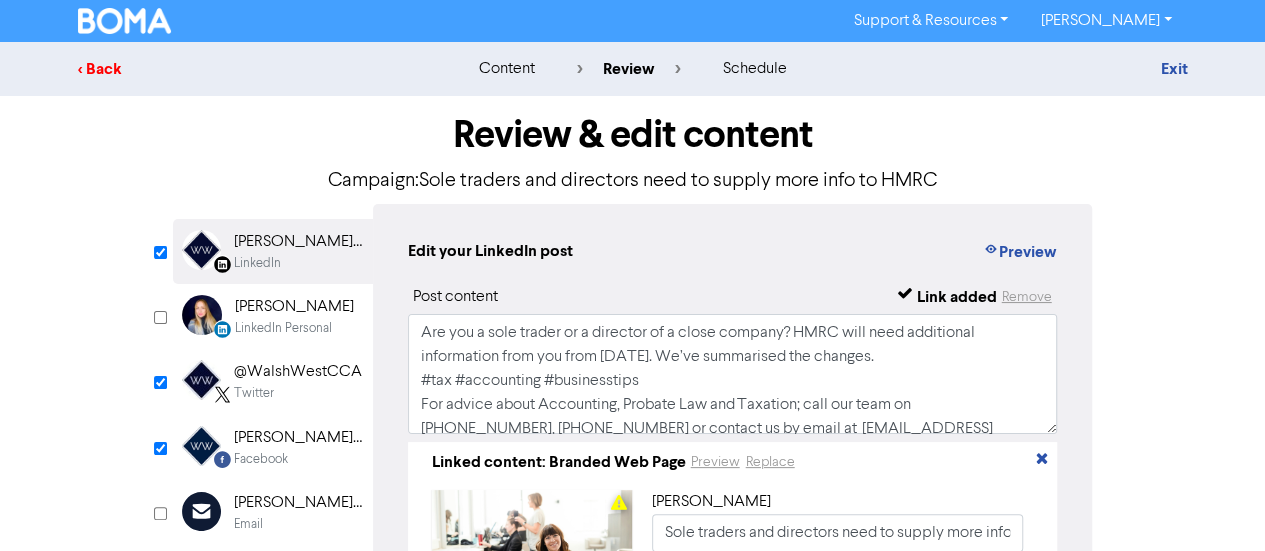 click on "< Back" at bounding box center [253, 69] 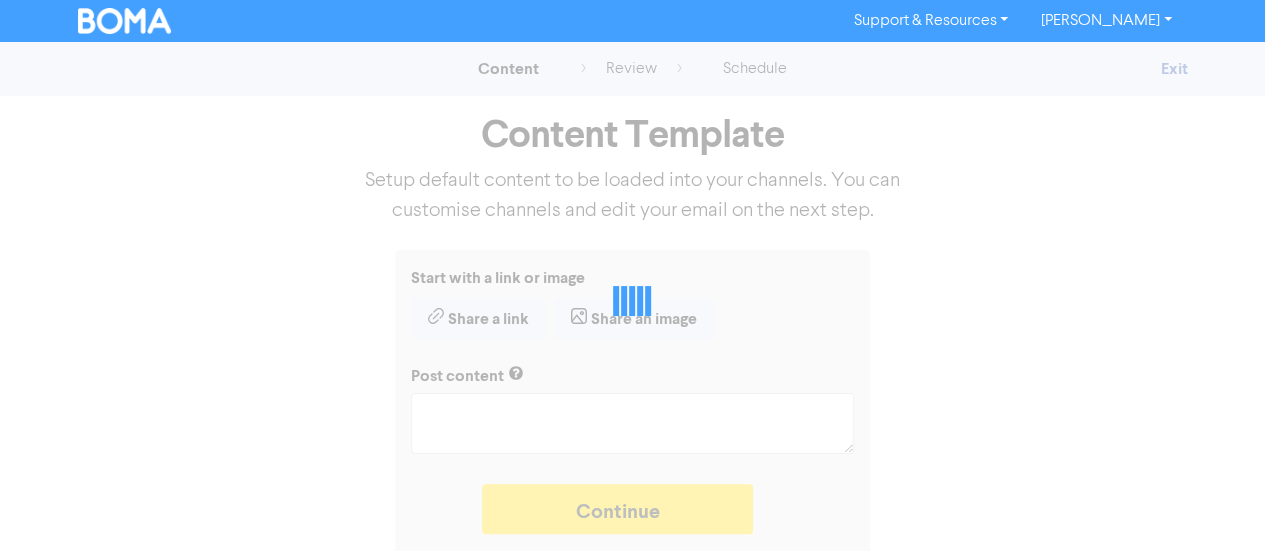 type on "x" 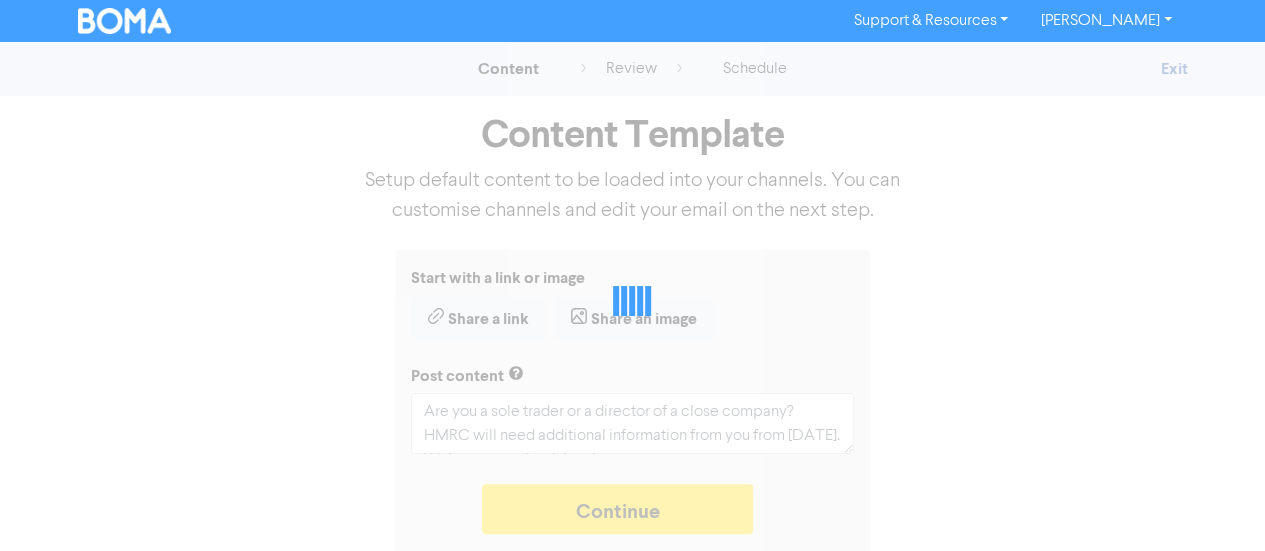 type on "x" 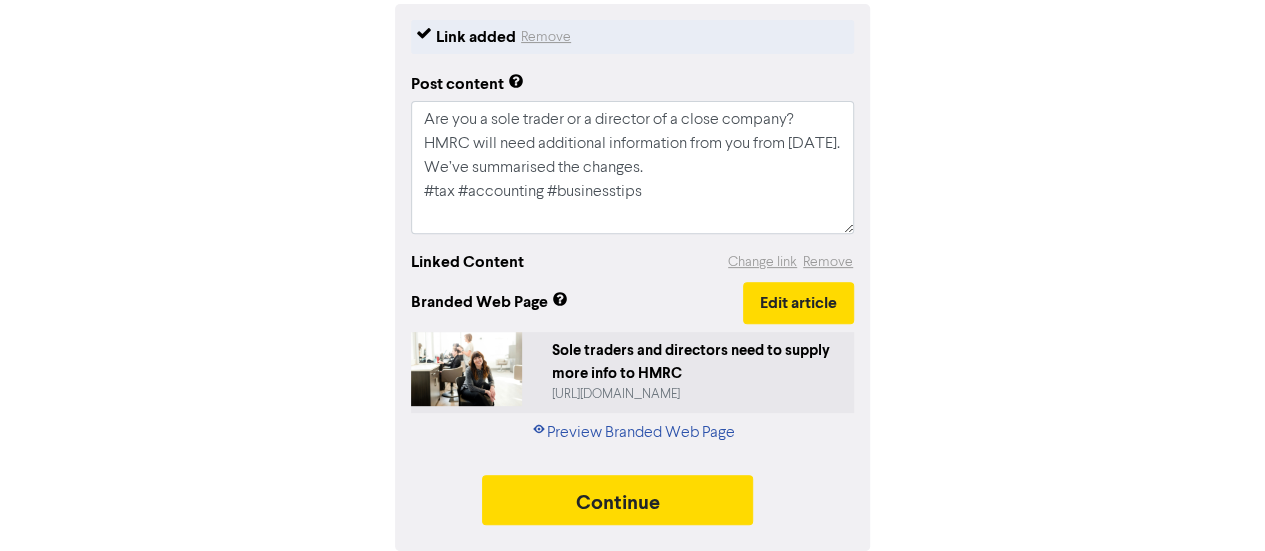 scroll, scrollTop: 0, scrollLeft: 0, axis: both 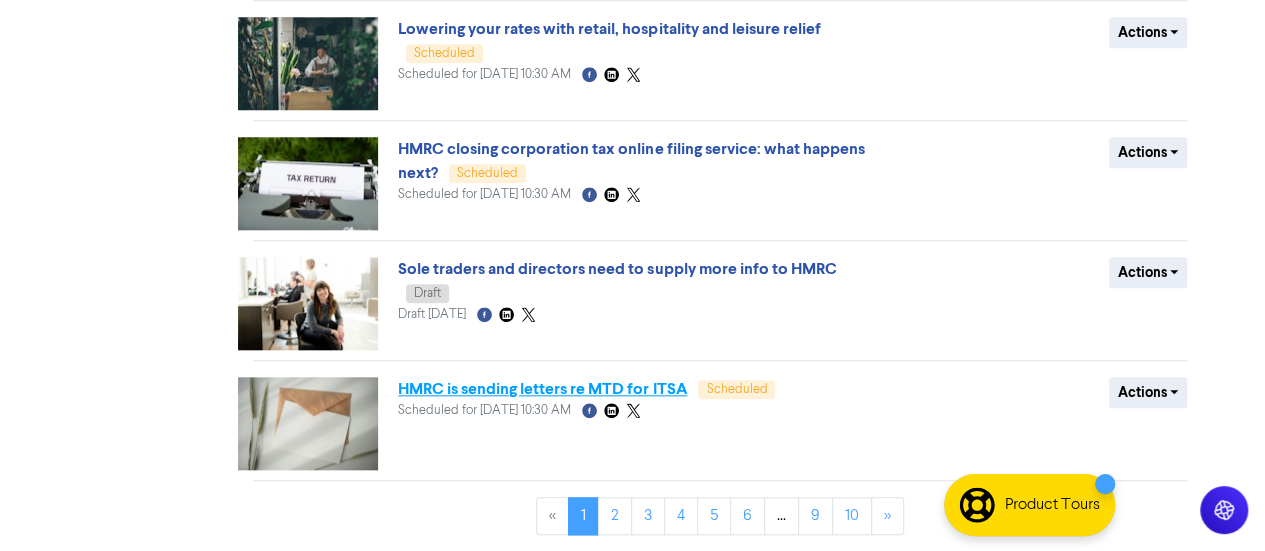click on "HMRC is sending letters re MTD for ITSA" at bounding box center [542, 389] 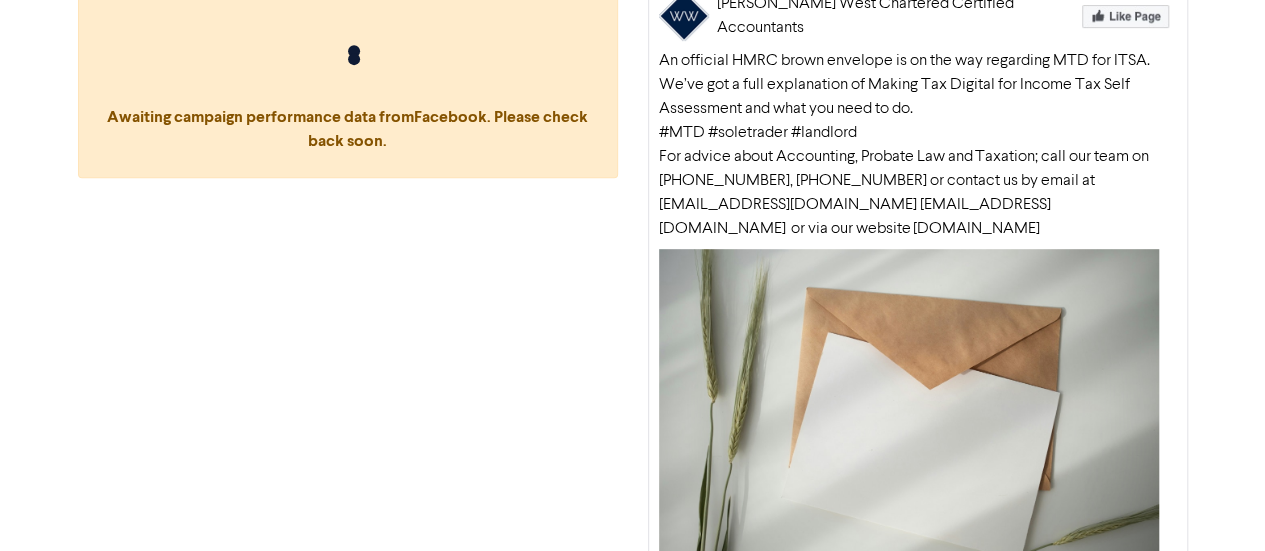 scroll, scrollTop: 586, scrollLeft: 0, axis: vertical 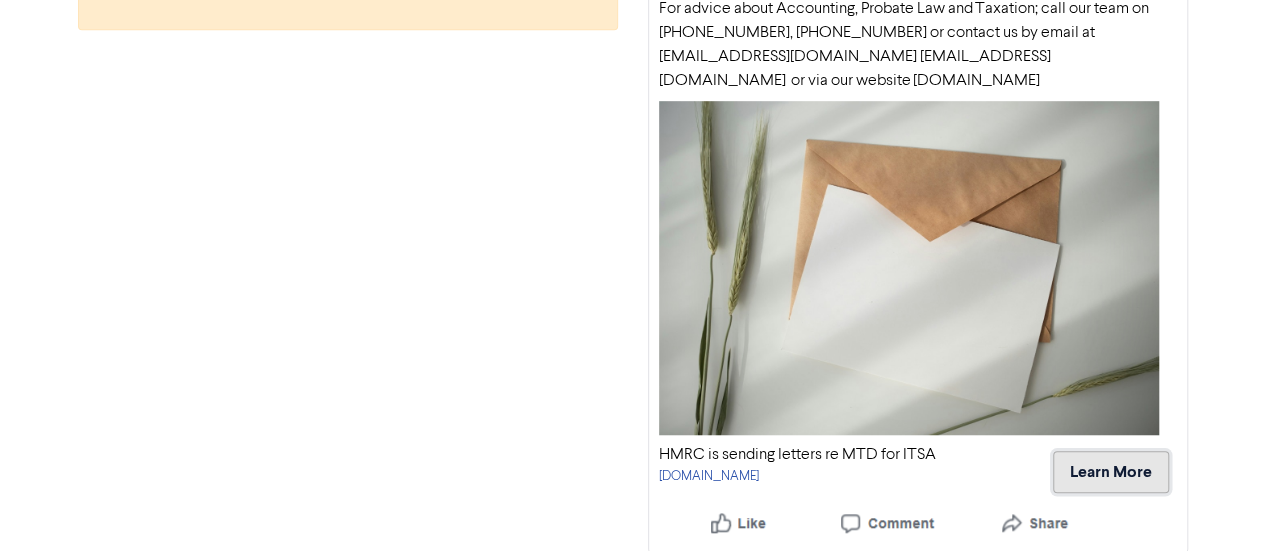 click on "Learn More" at bounding box center [1111, 472] 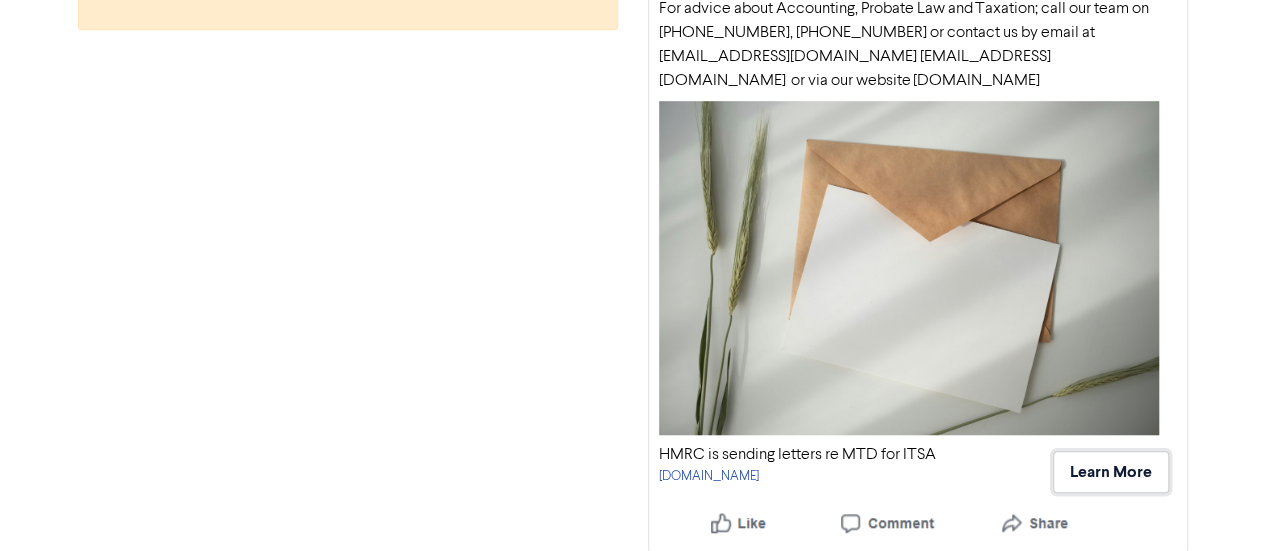 scroll, scrollTop: 0, scrollLeft: 0, axis: both 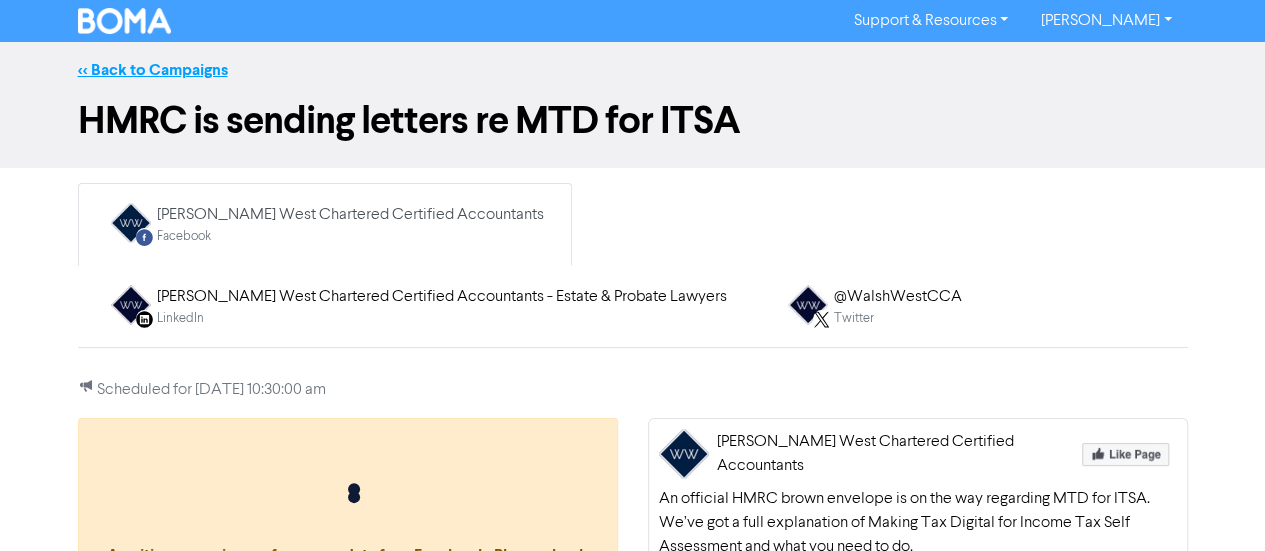 click on "<< Back to Campaigns" at bounding box center [153, 70] 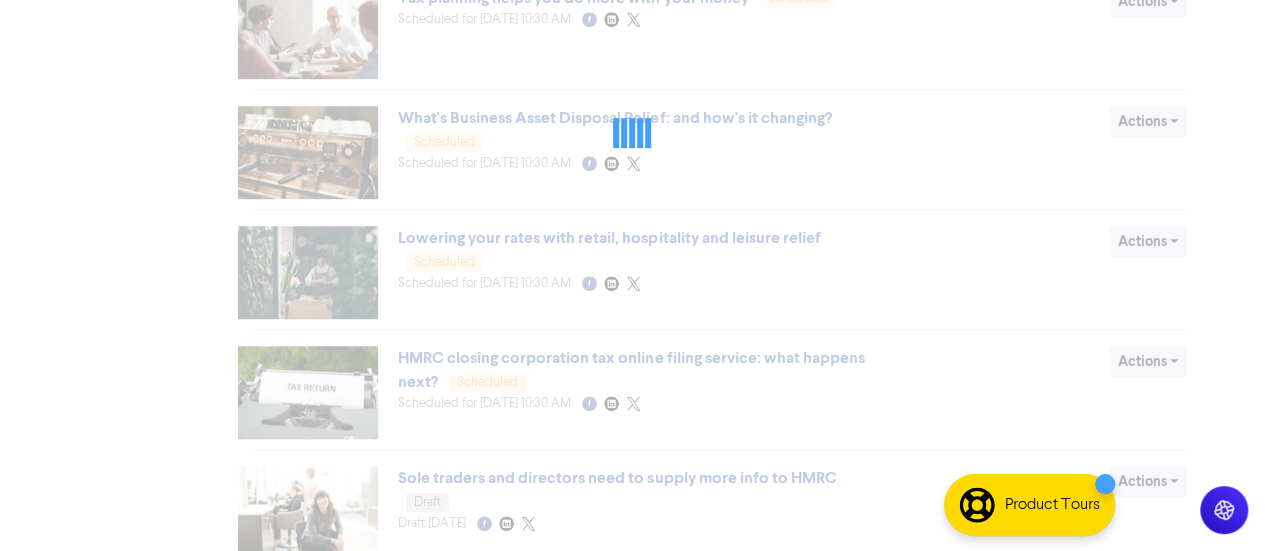 scroll, scrollTop: 868, scrollLeft: 0, axis: vertical 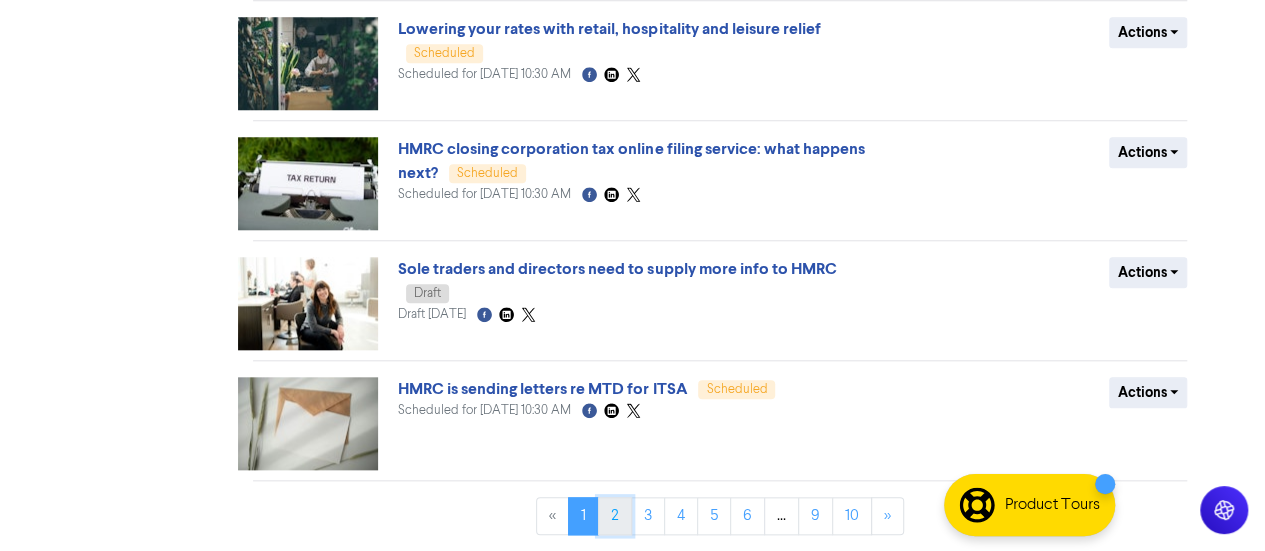click on "2" at bounding box center [615, 516] 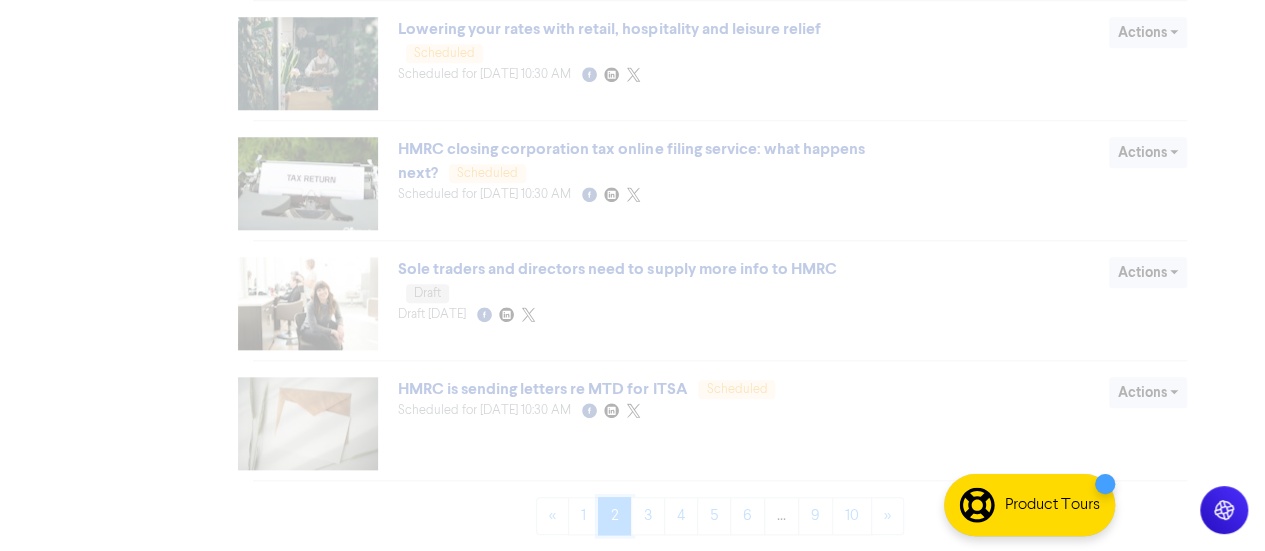 scroll, scrollTop: 0, scrollLeft: 0, axis: both 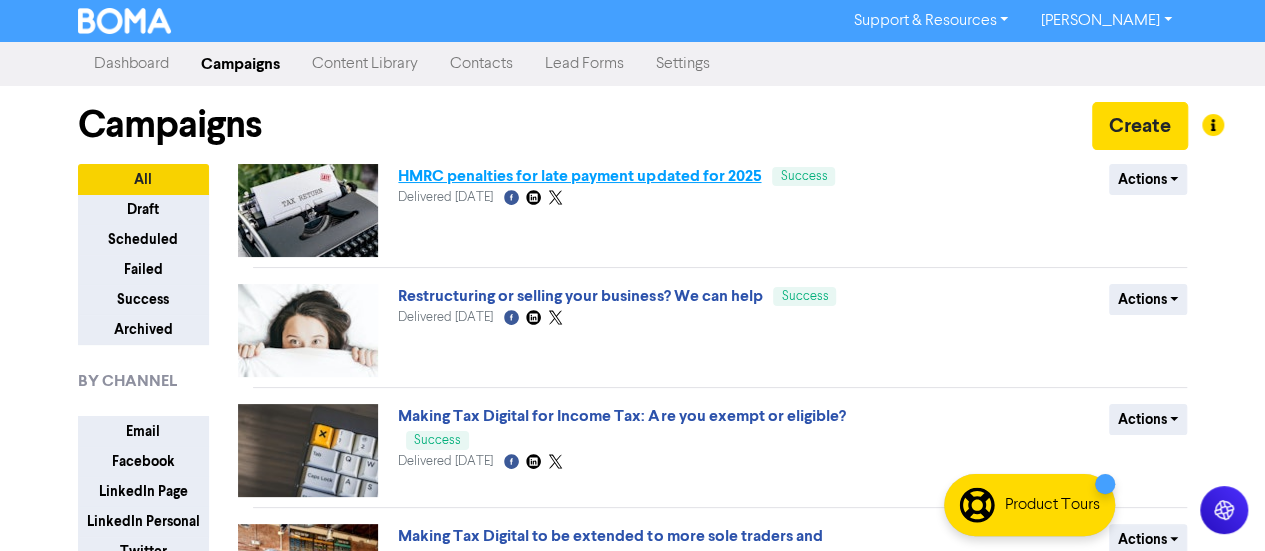 click on "HMRC penalties for late payment updated for 2025" at bounding box center [579, 176] 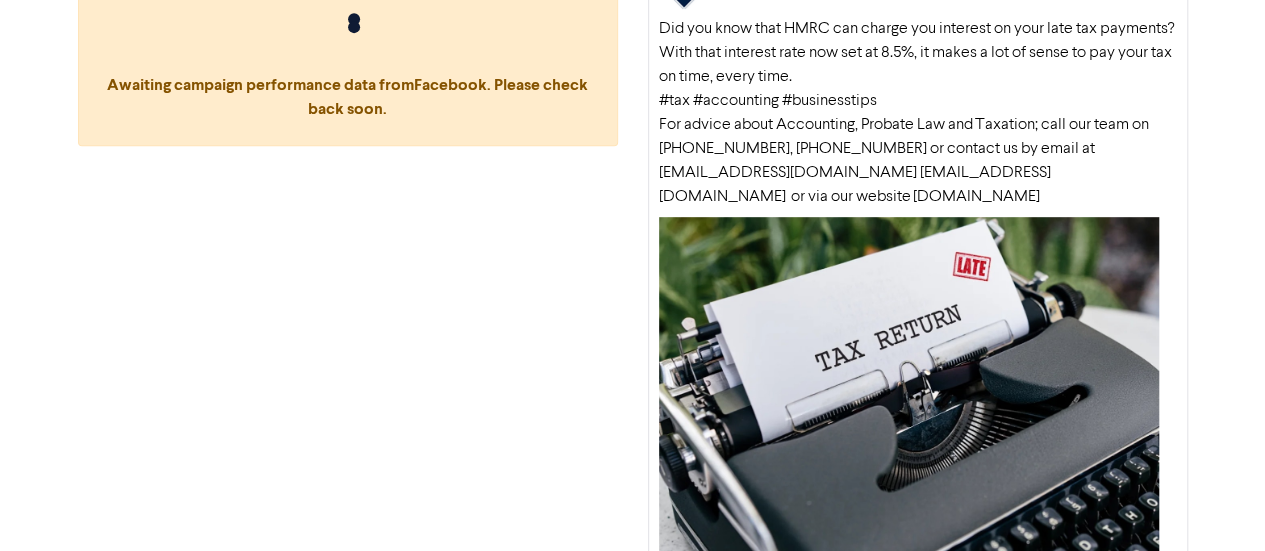scroll, scrollTop: 586, scrollLeft: 0, axis: vertical 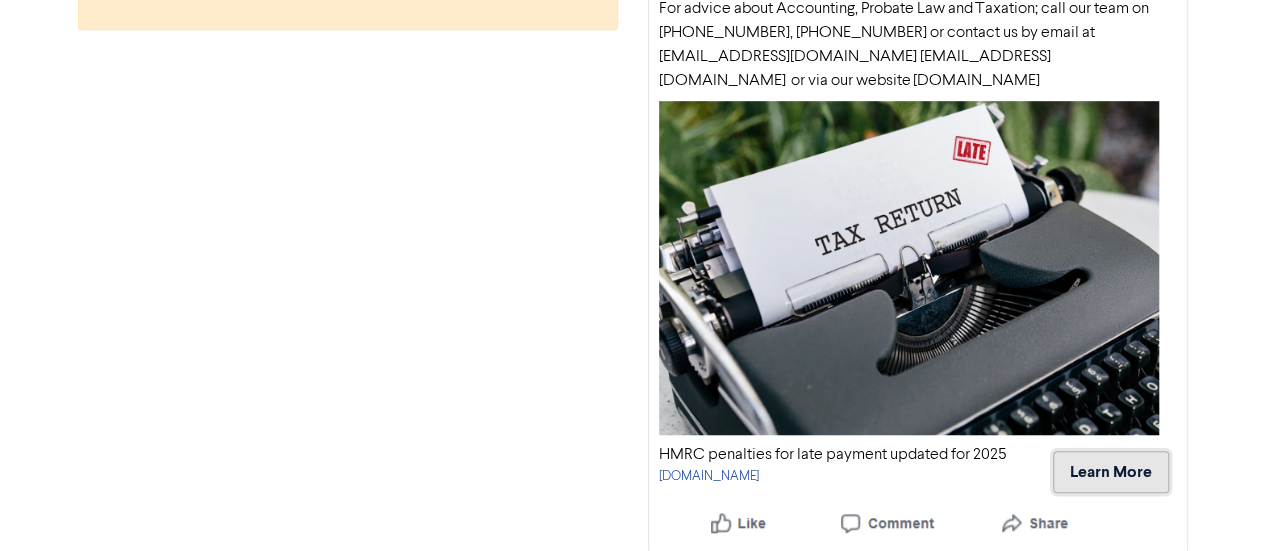 click on "Learn More" at bounding box center (1111, 472) 